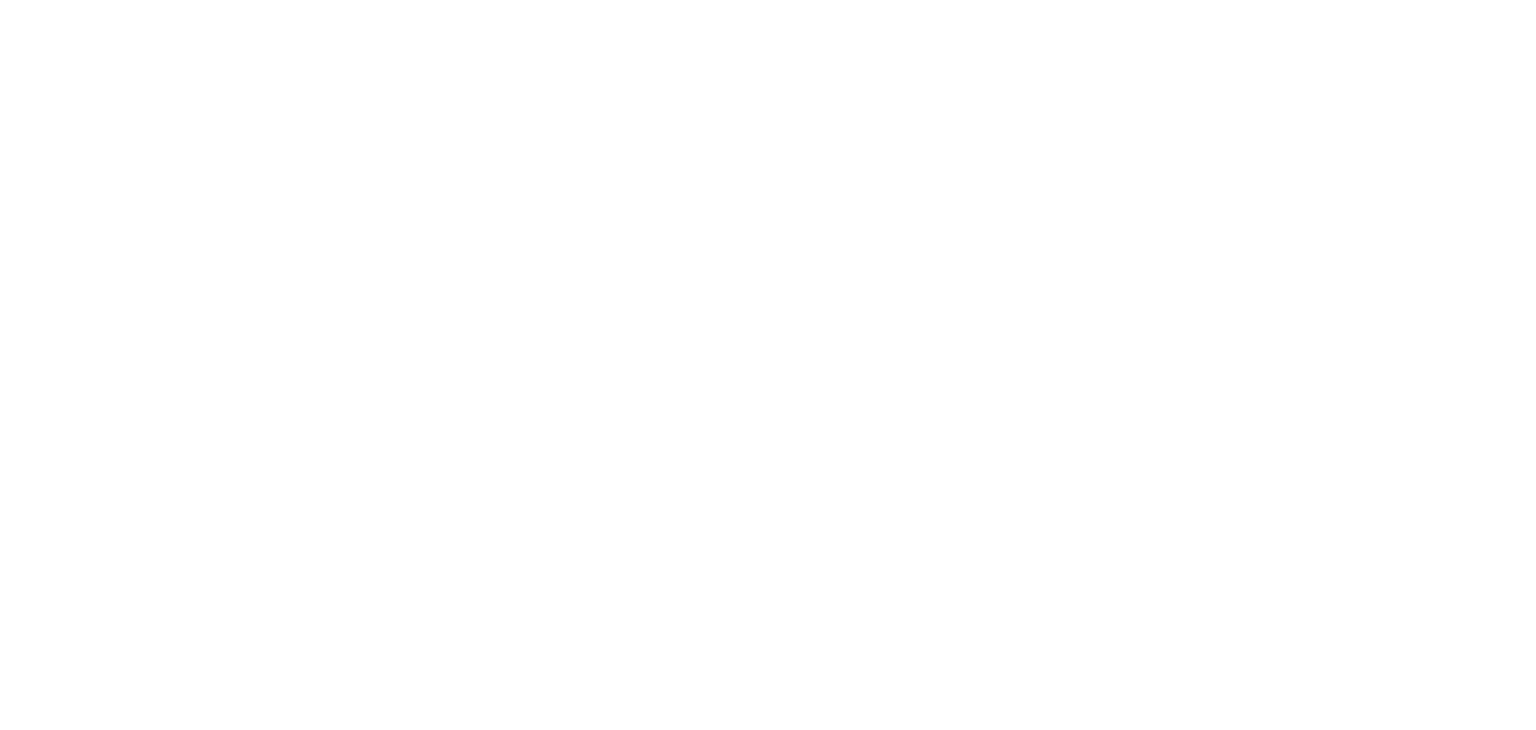 scroll, scrollTop: 0, scrollLeft: 0, axis: both 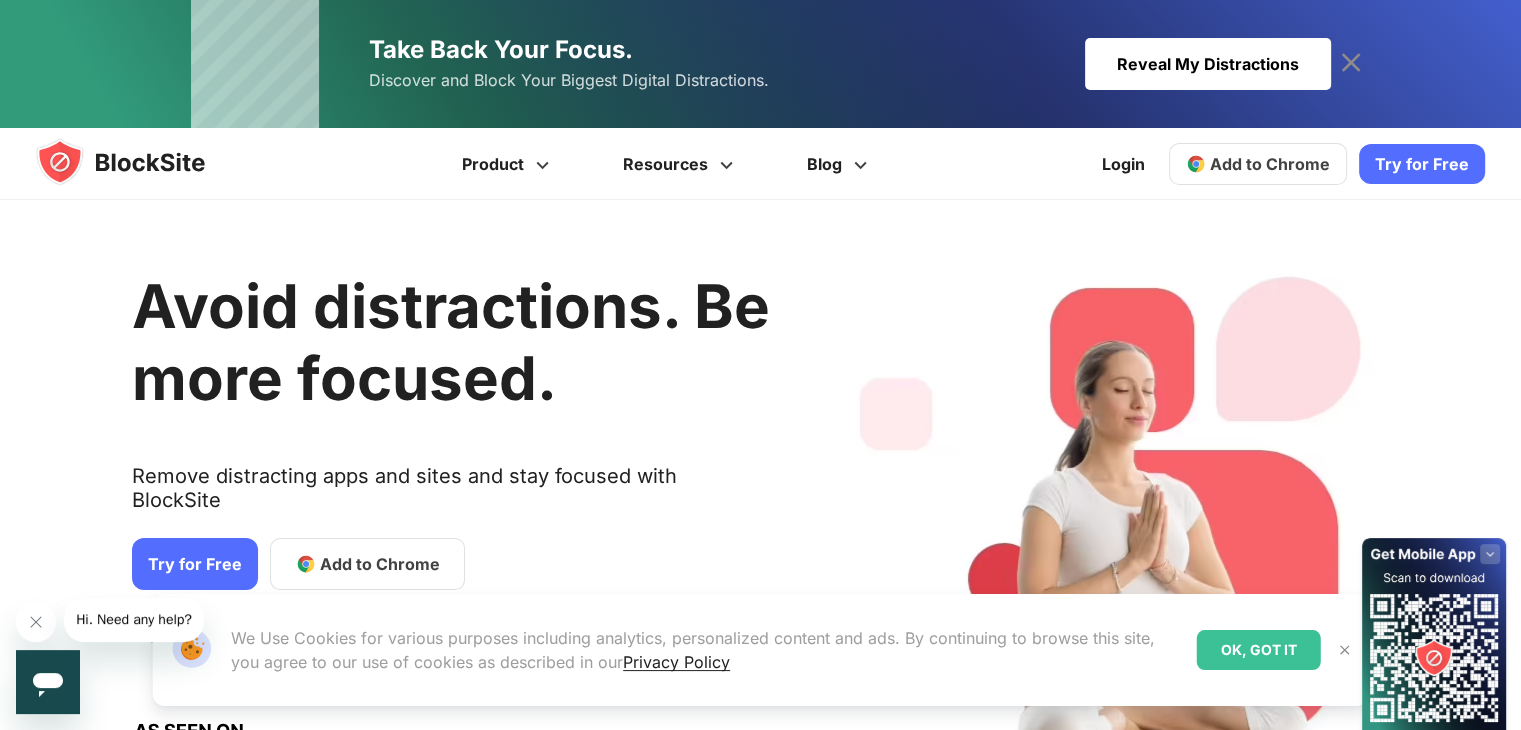 click on "Avoid distractions. Be more focused." at bounding box center [451, 342] 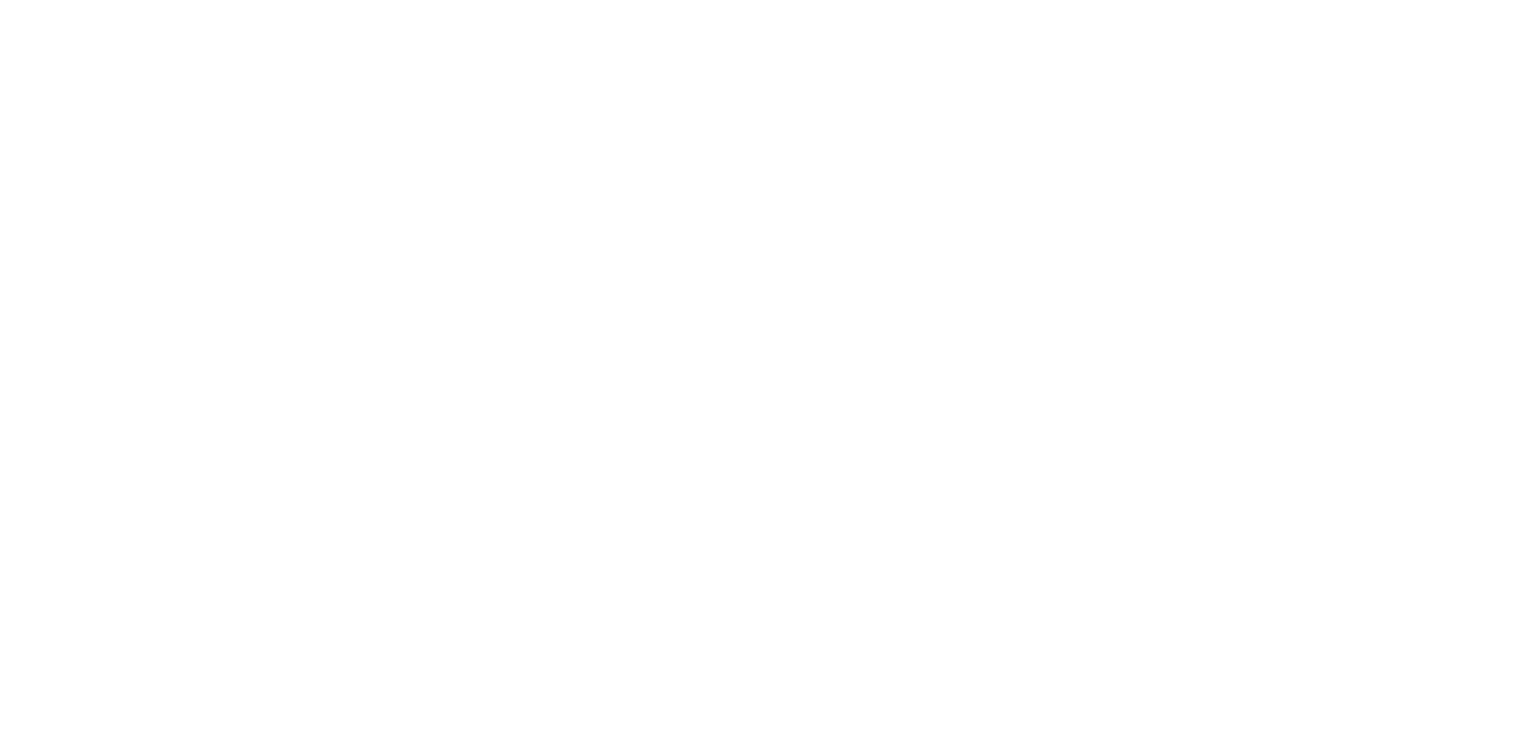 scroll, scrollTop: 0, scrollLeft: 0, axis: both 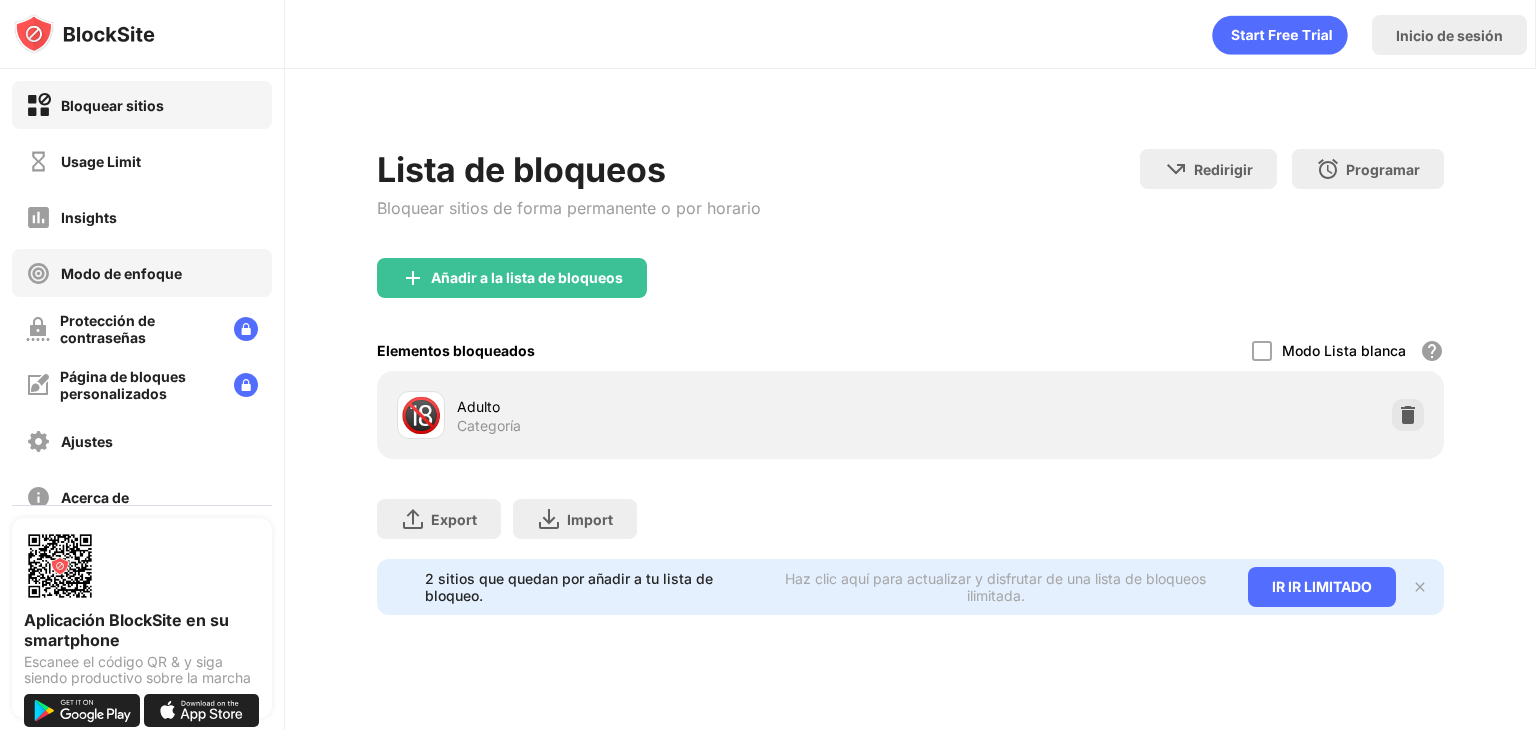 click on "Modo de enfoque" at bounding box center (142, 273) 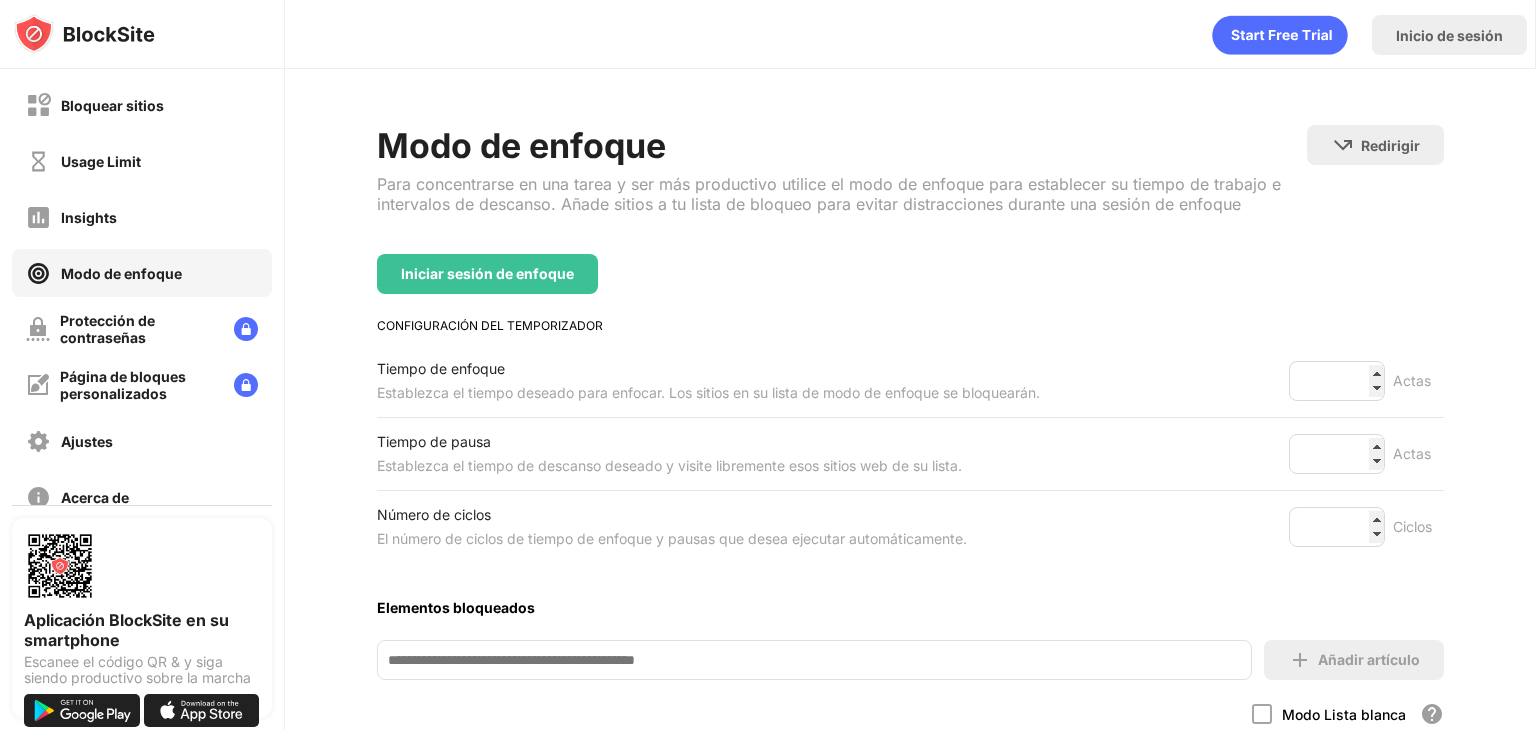 click on "Modo de enfoque" at bounding box center (142, 273) 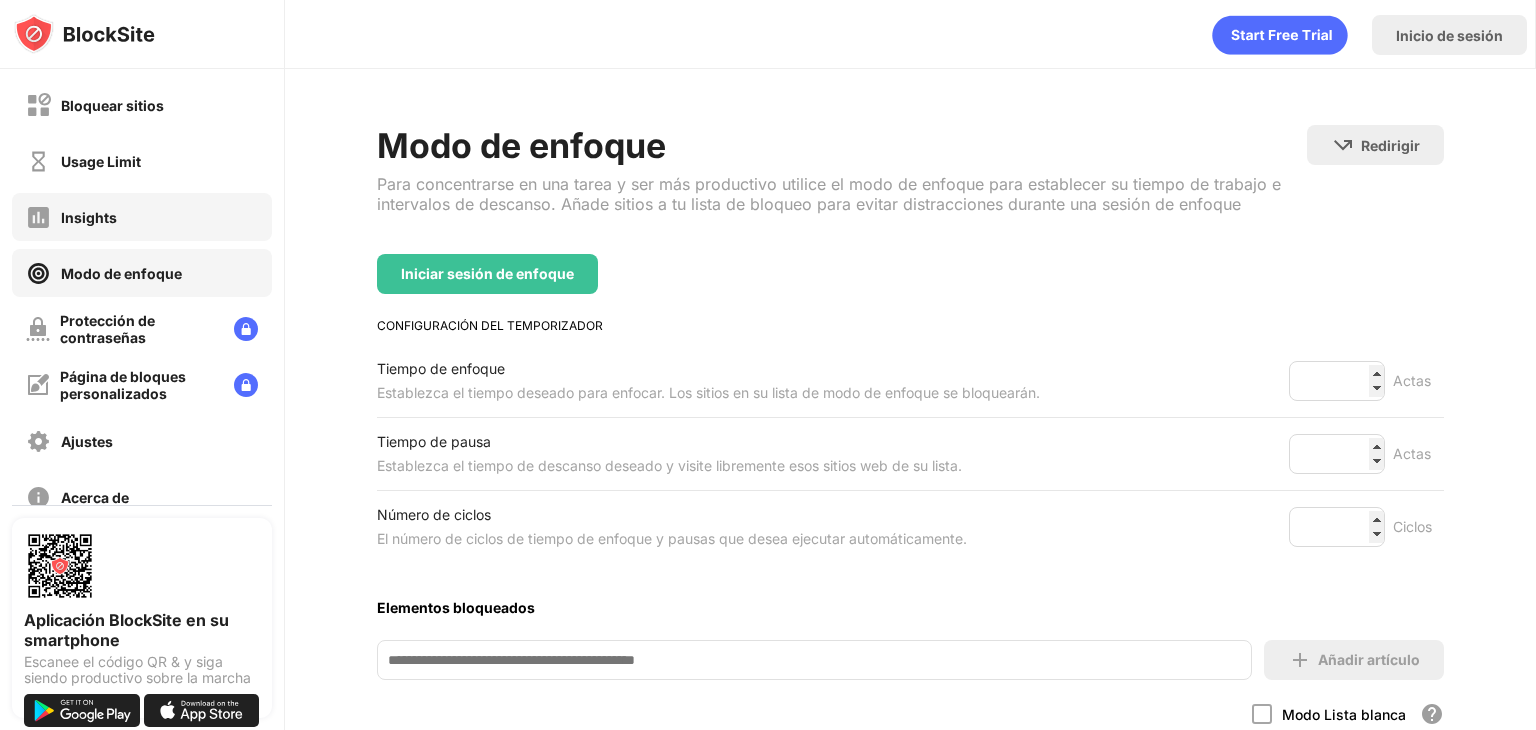 click on "Insights" at bounding box center [142, 217] 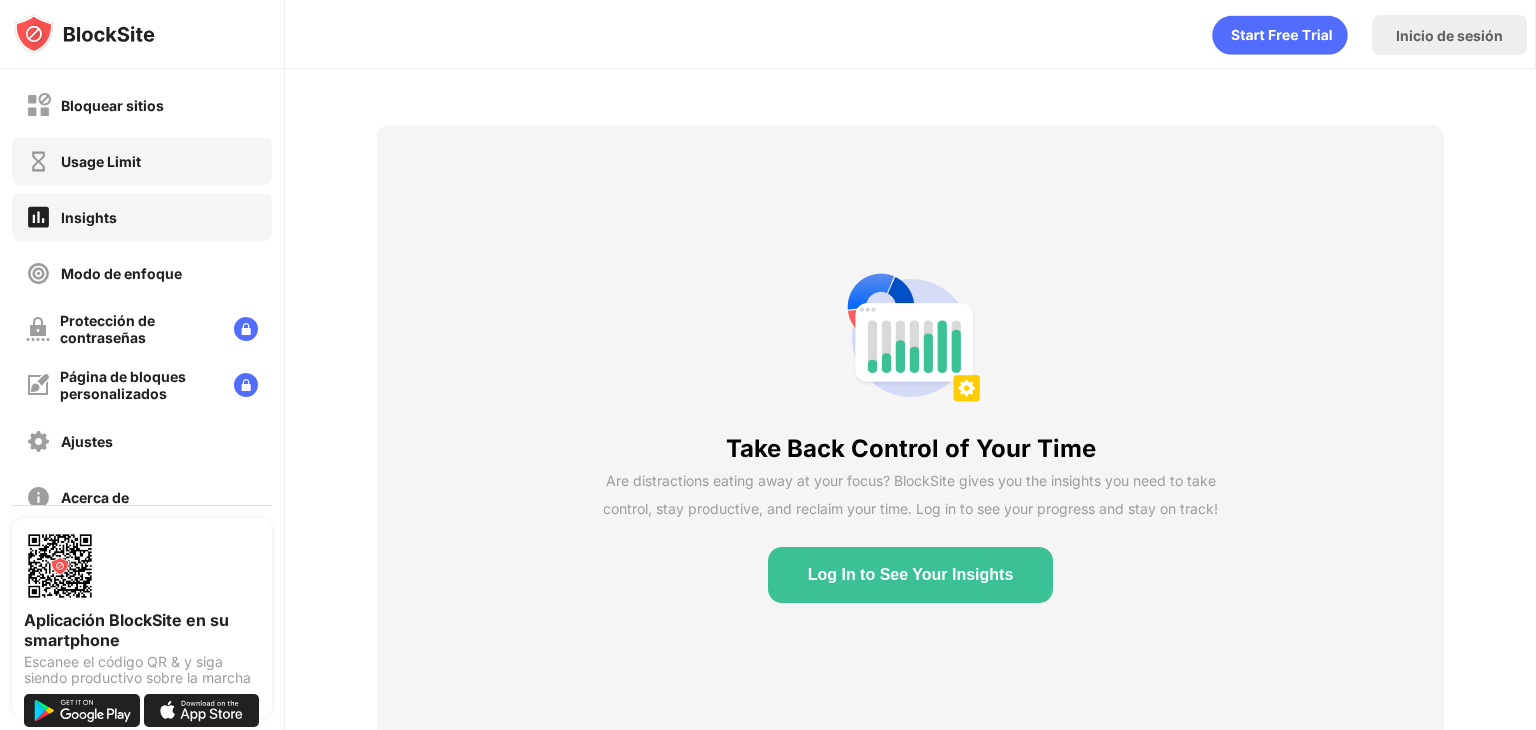 click on "Usage Limit" at bounding box center (142, 161) 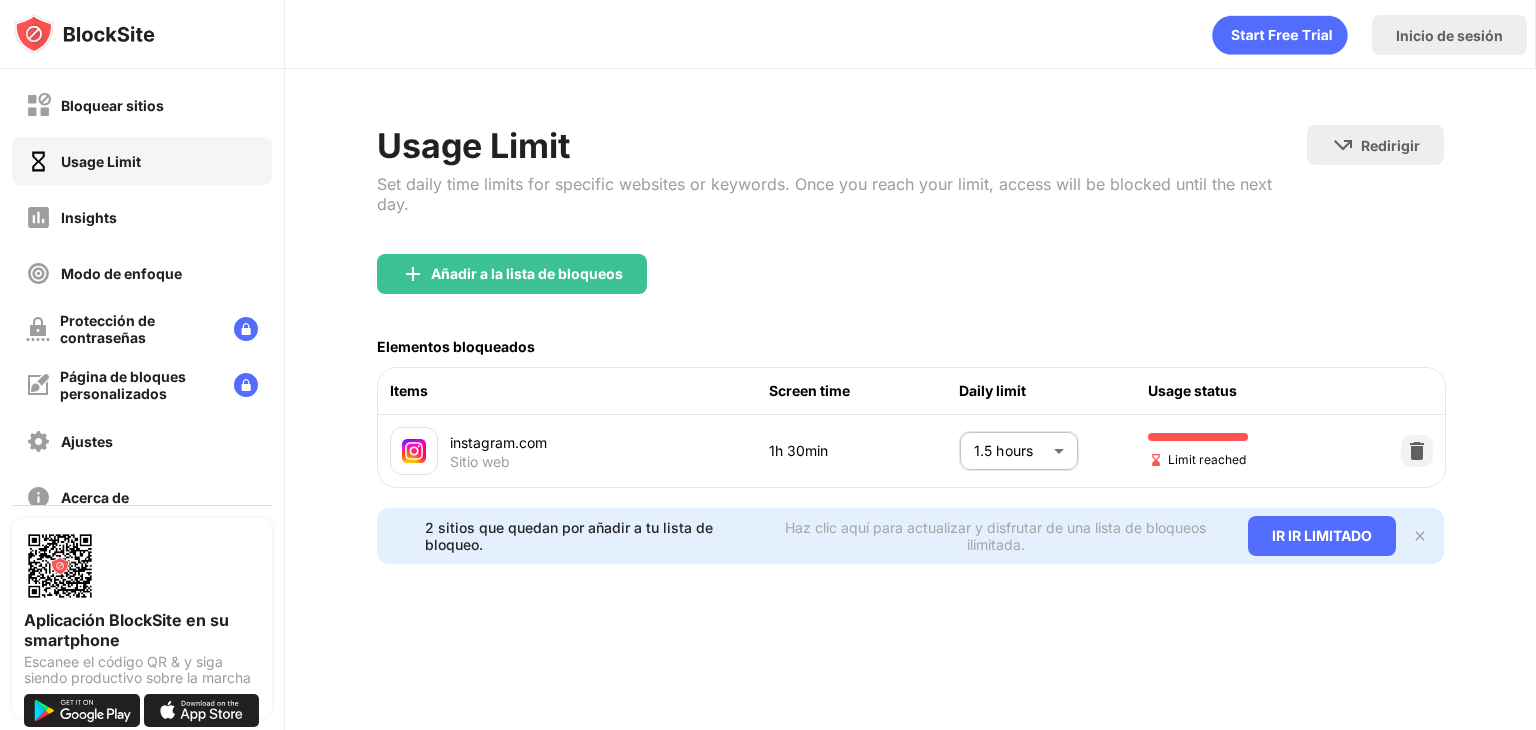 click on "instagram.com Sitio web 1h 30min 1.5 hours ** ​ Limit reached" at bounding box center (911, 451) 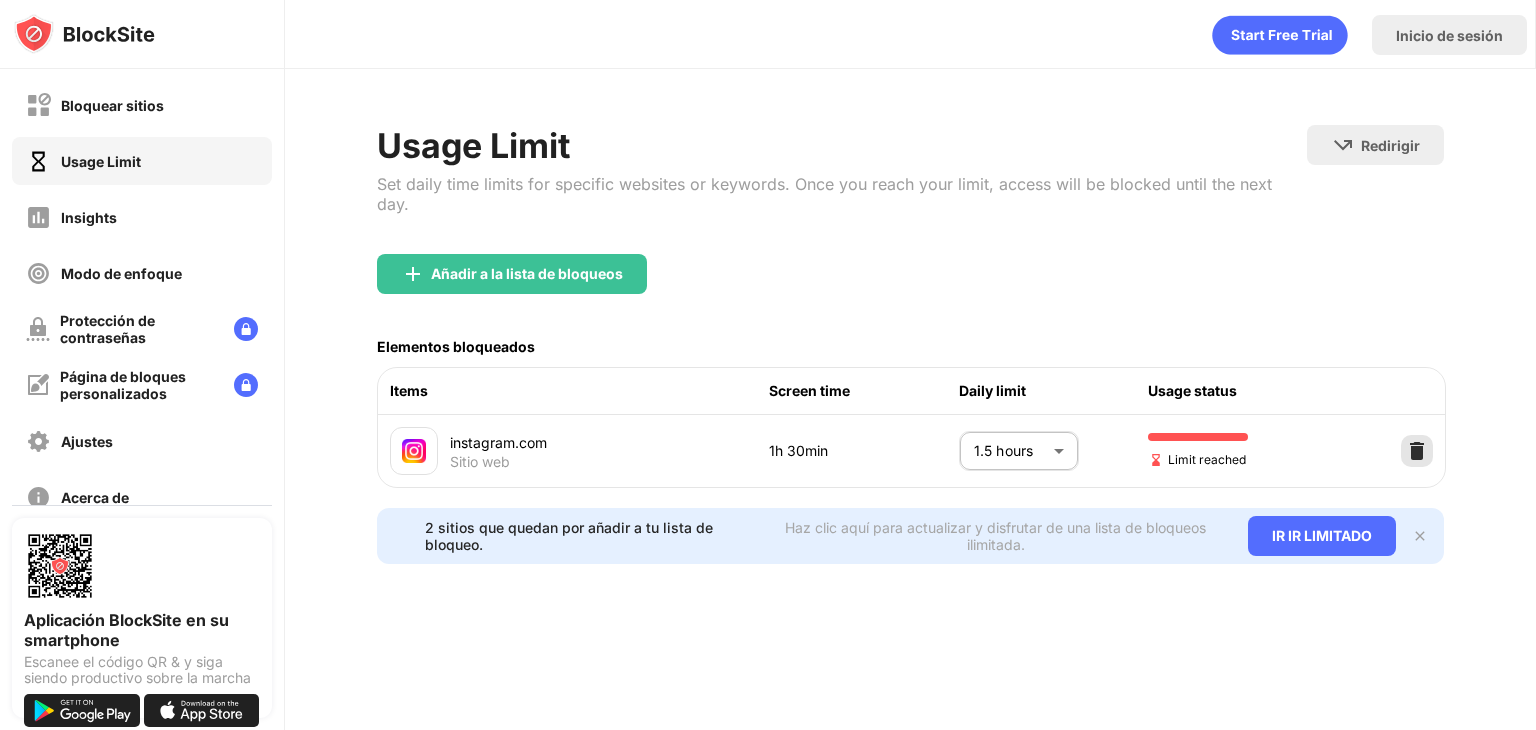 click at bounding box center (1417, 451) 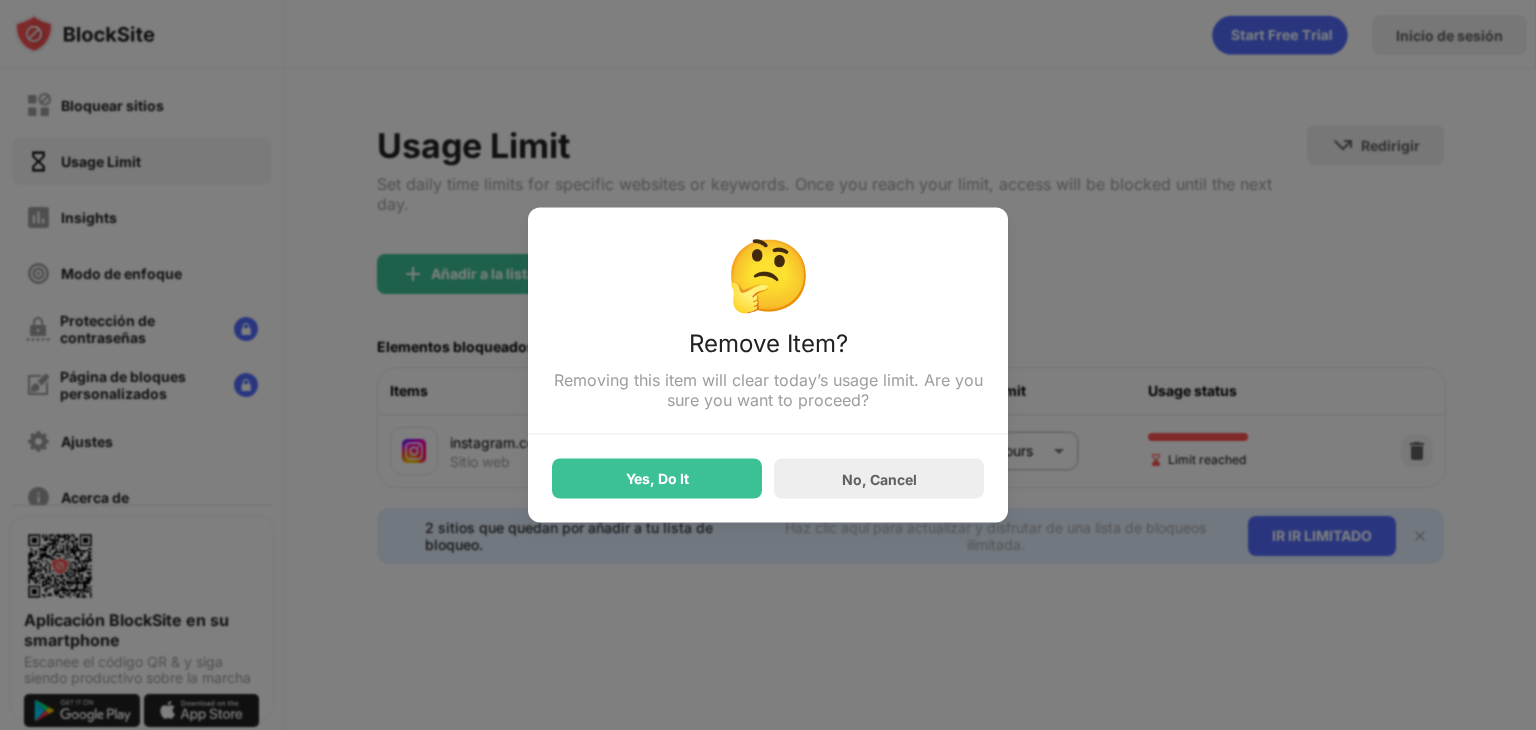 click on "Yes, Do It No, Cancel" at bounding box center (768, 467) 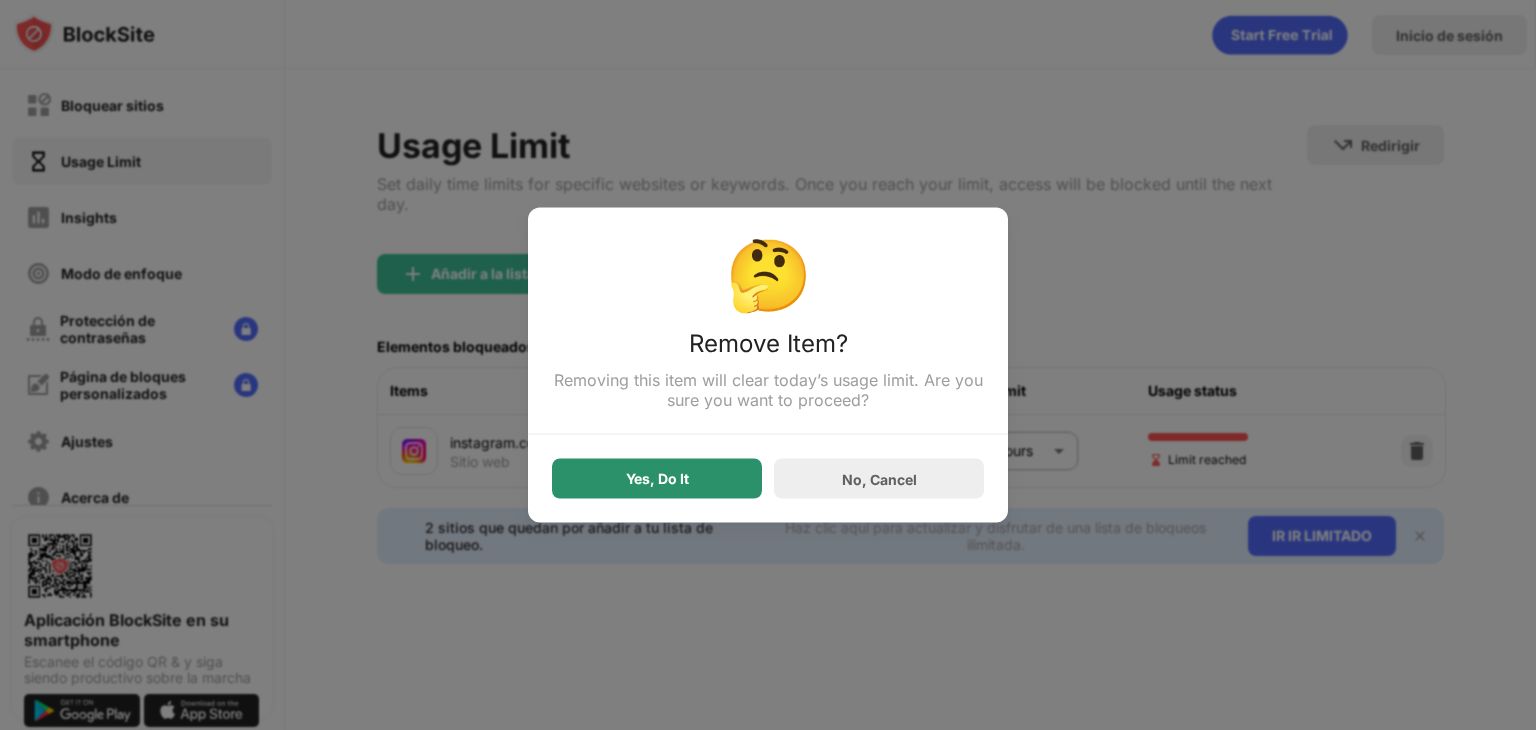 click on "Yes, Do It" at bounding box center (657, 479) 